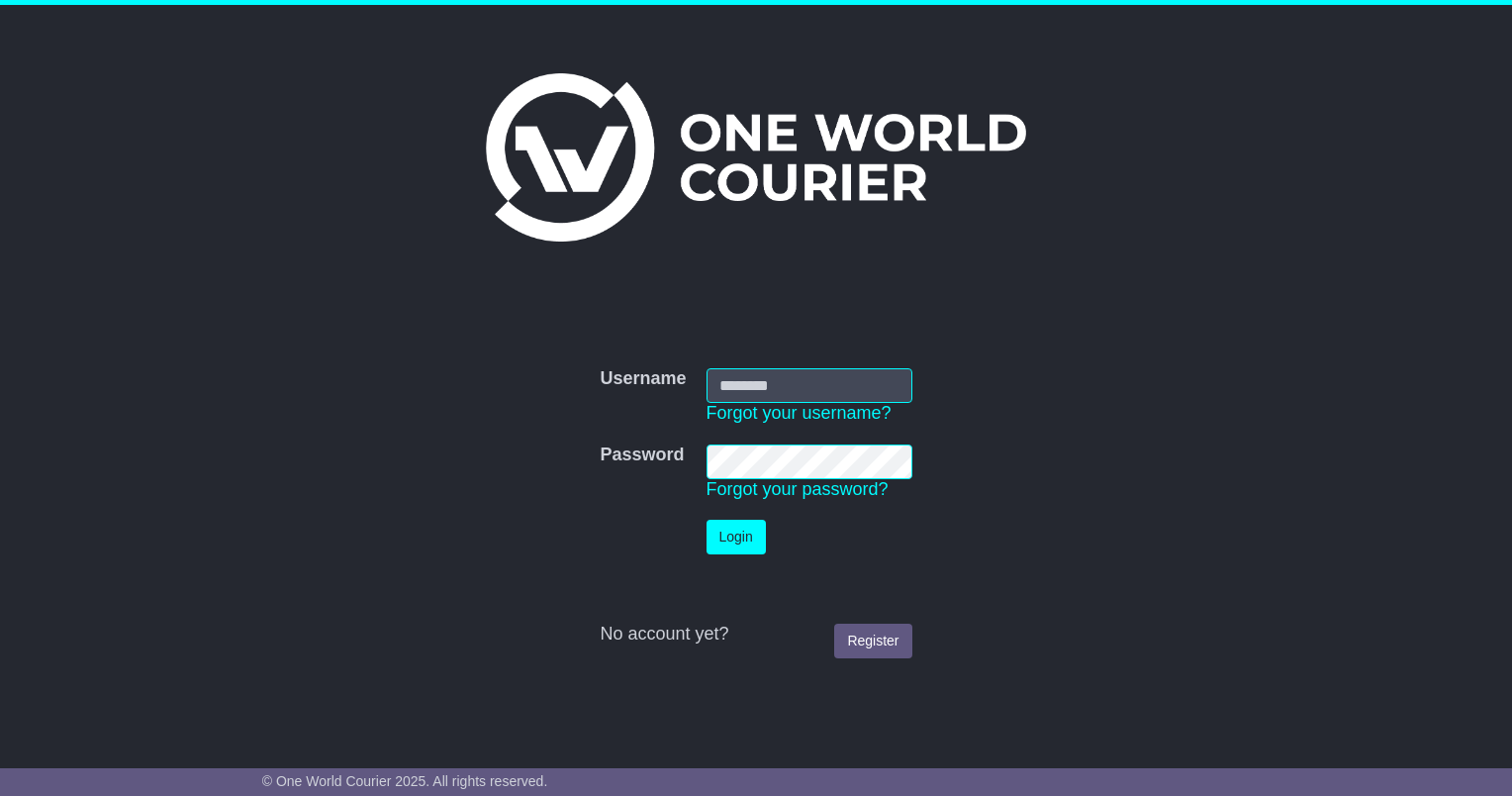 scroll, scrollTop: 0, scrollLeft: 0, axis: both 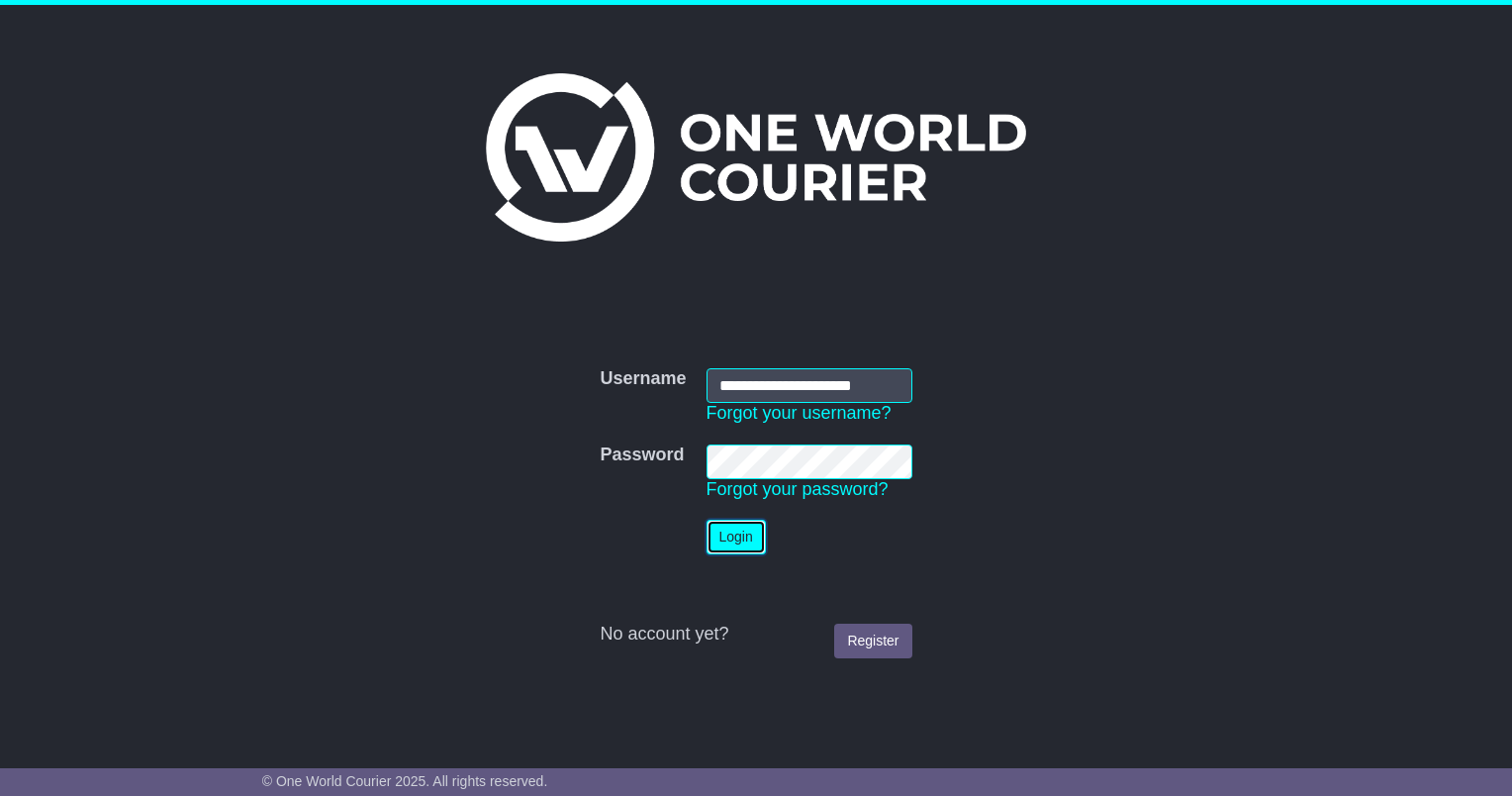 click on "Login" at bounding box center [736, 537] 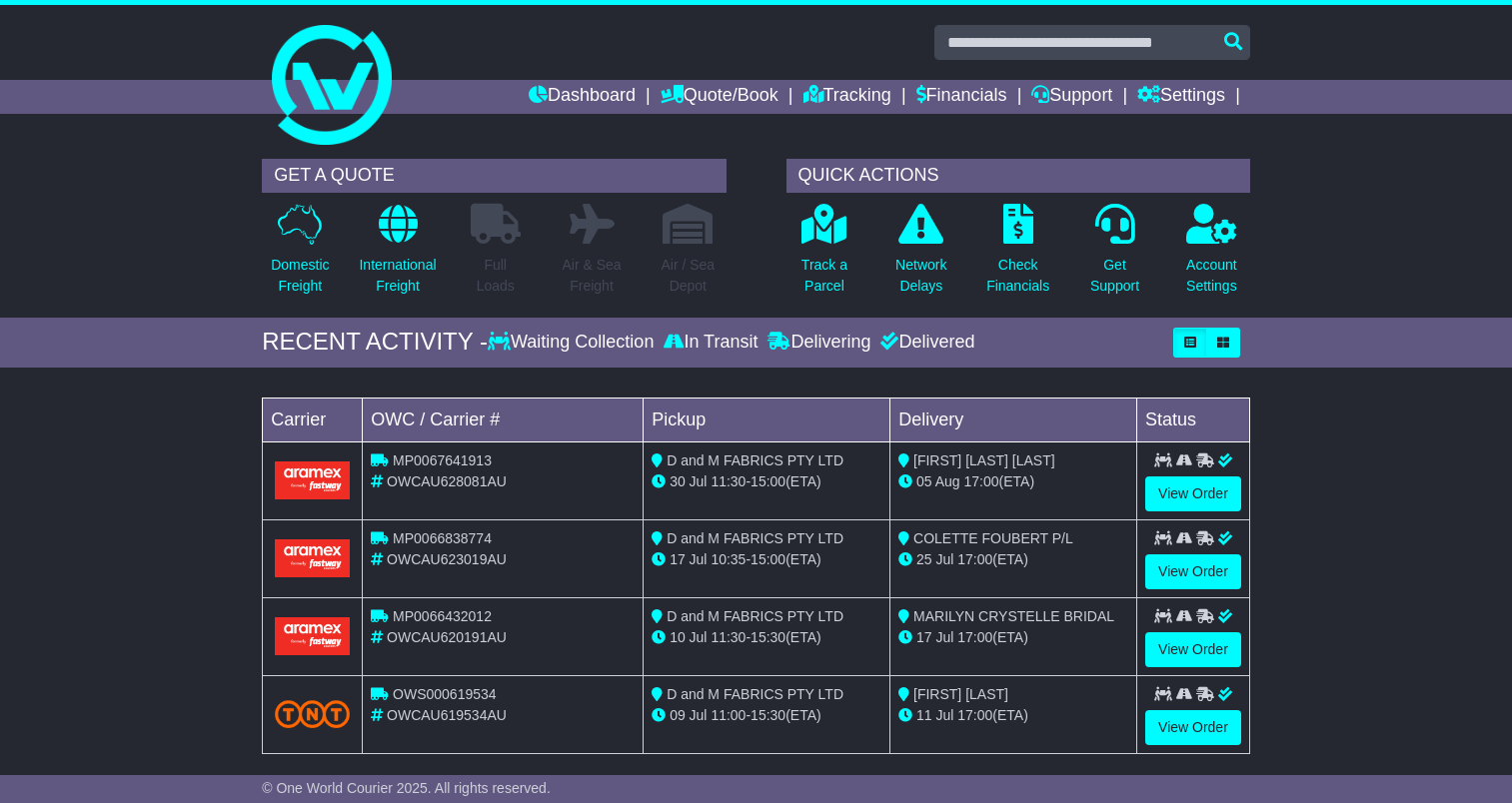 scroll, scrollTop: 0, scrollLeft: 0, axis: both 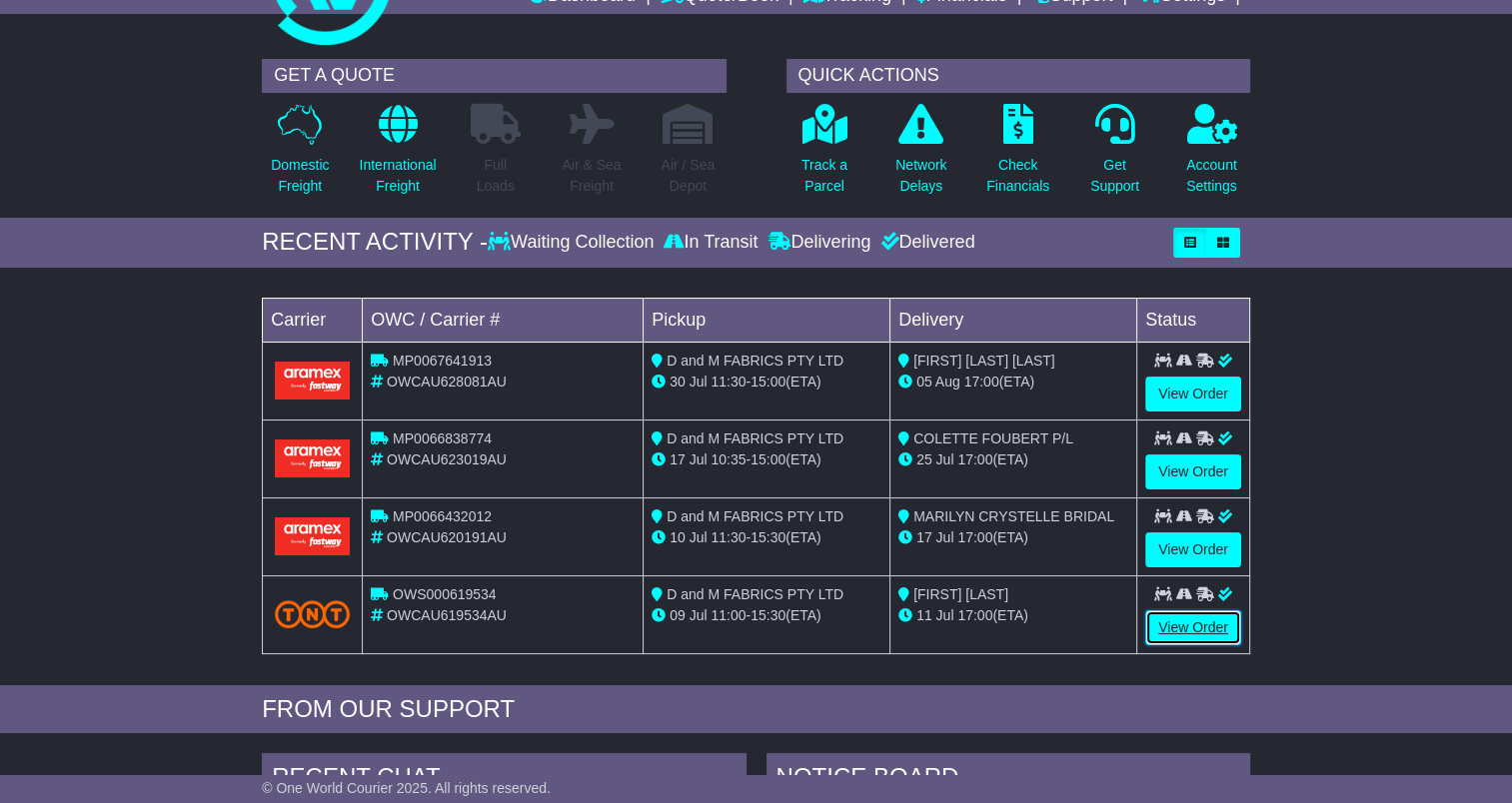 click on "View Order" at bounding box center [1193, 627] 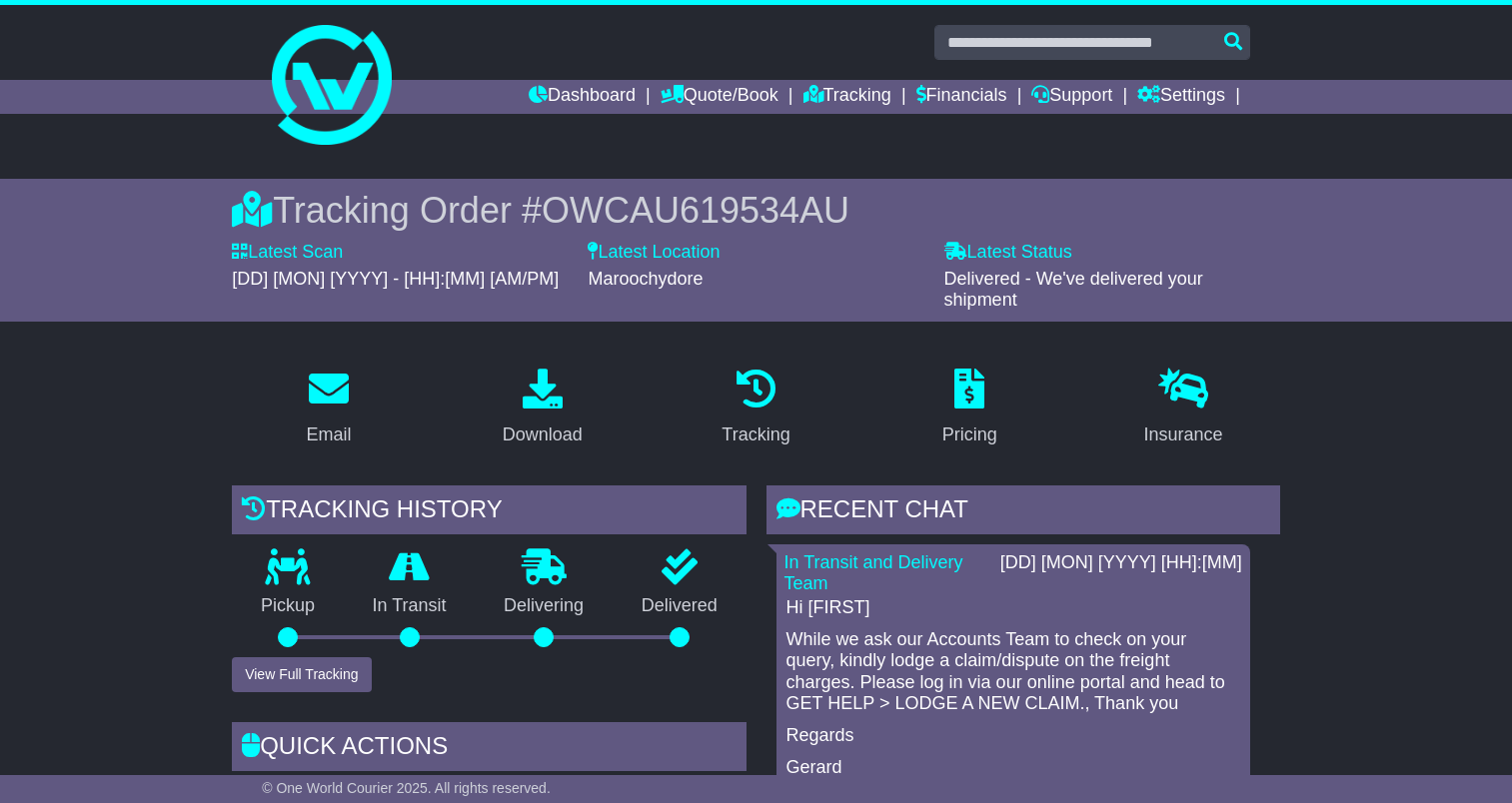 scroll, scrollTop: 0, scrollLeft: 0, axis: both 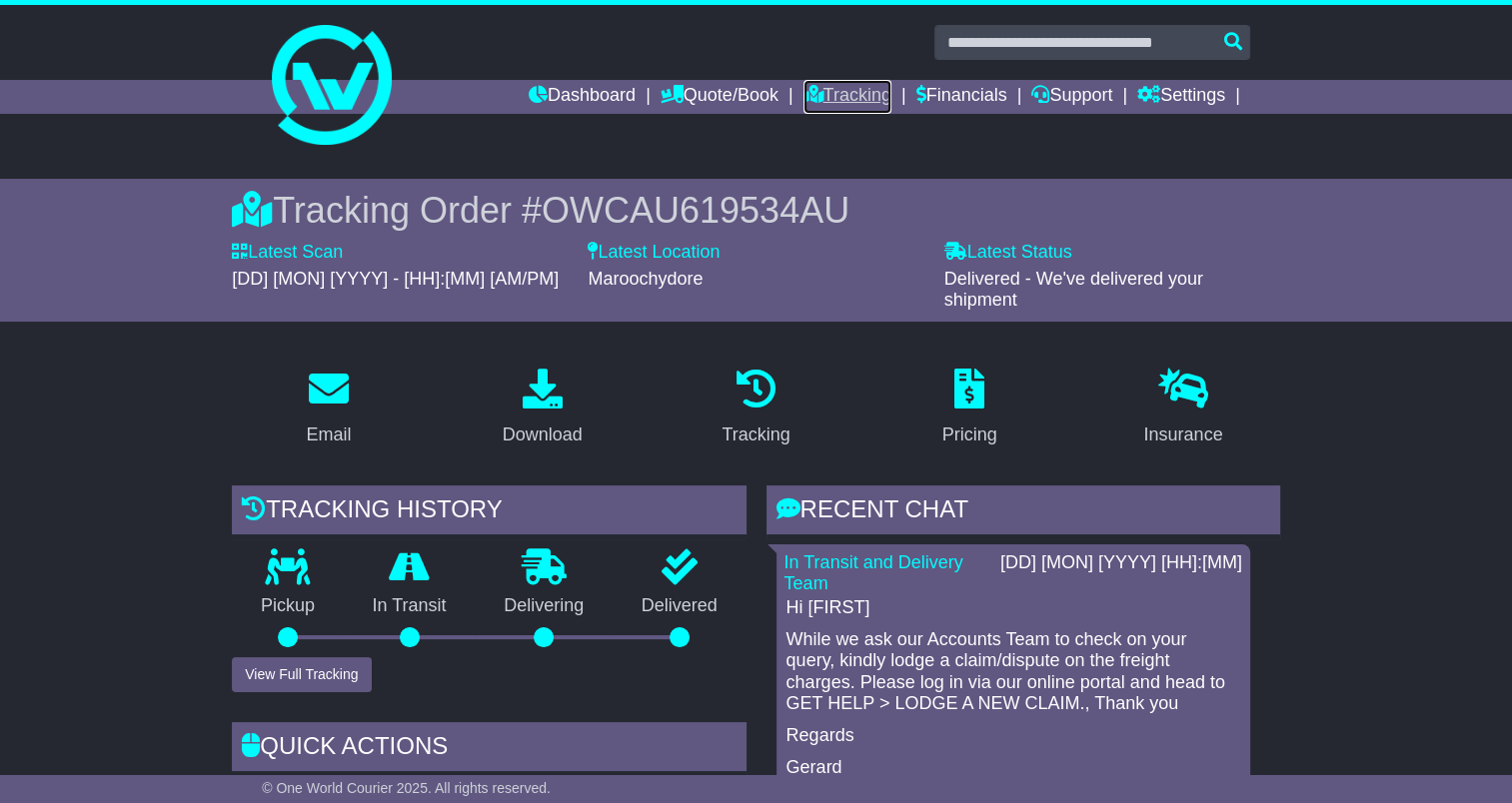 click on "Tracking" at bounding box center (847, 97) 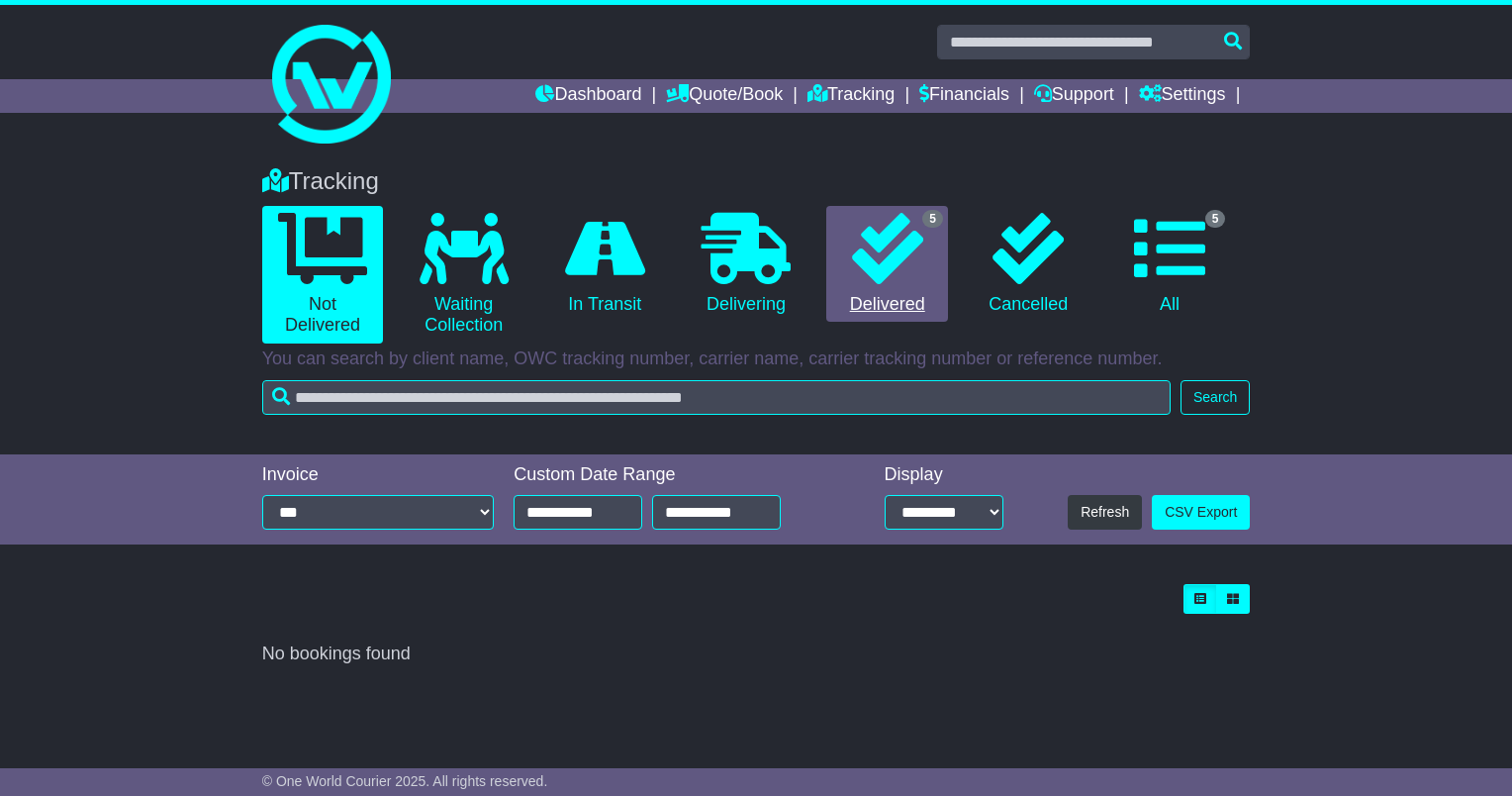 scroll, scrollTop: 0, scrollLeft: 0, axis: both 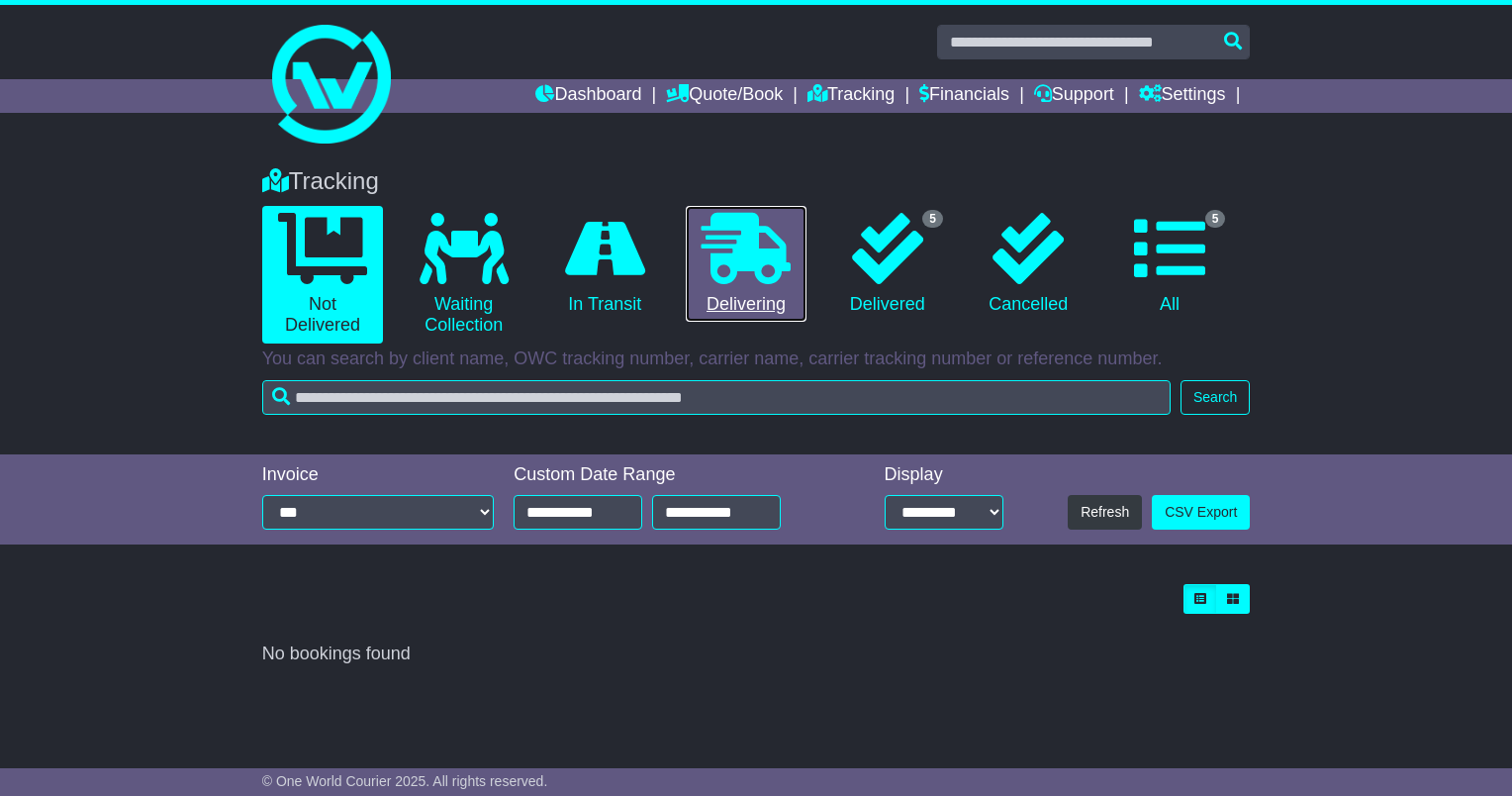click at bounding box center [746, 249] 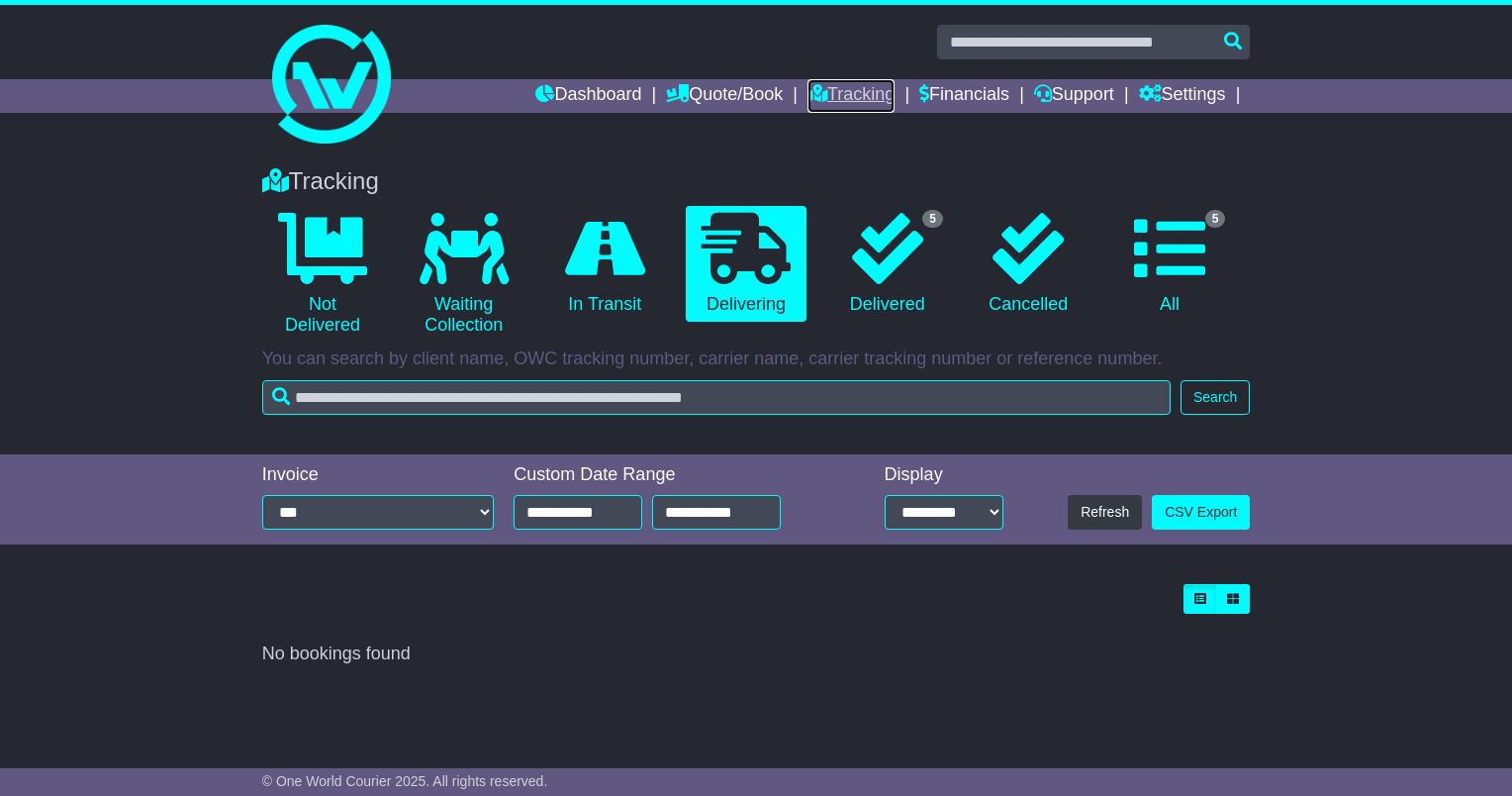 click on "Tracking" at bounding box center (851, 96) 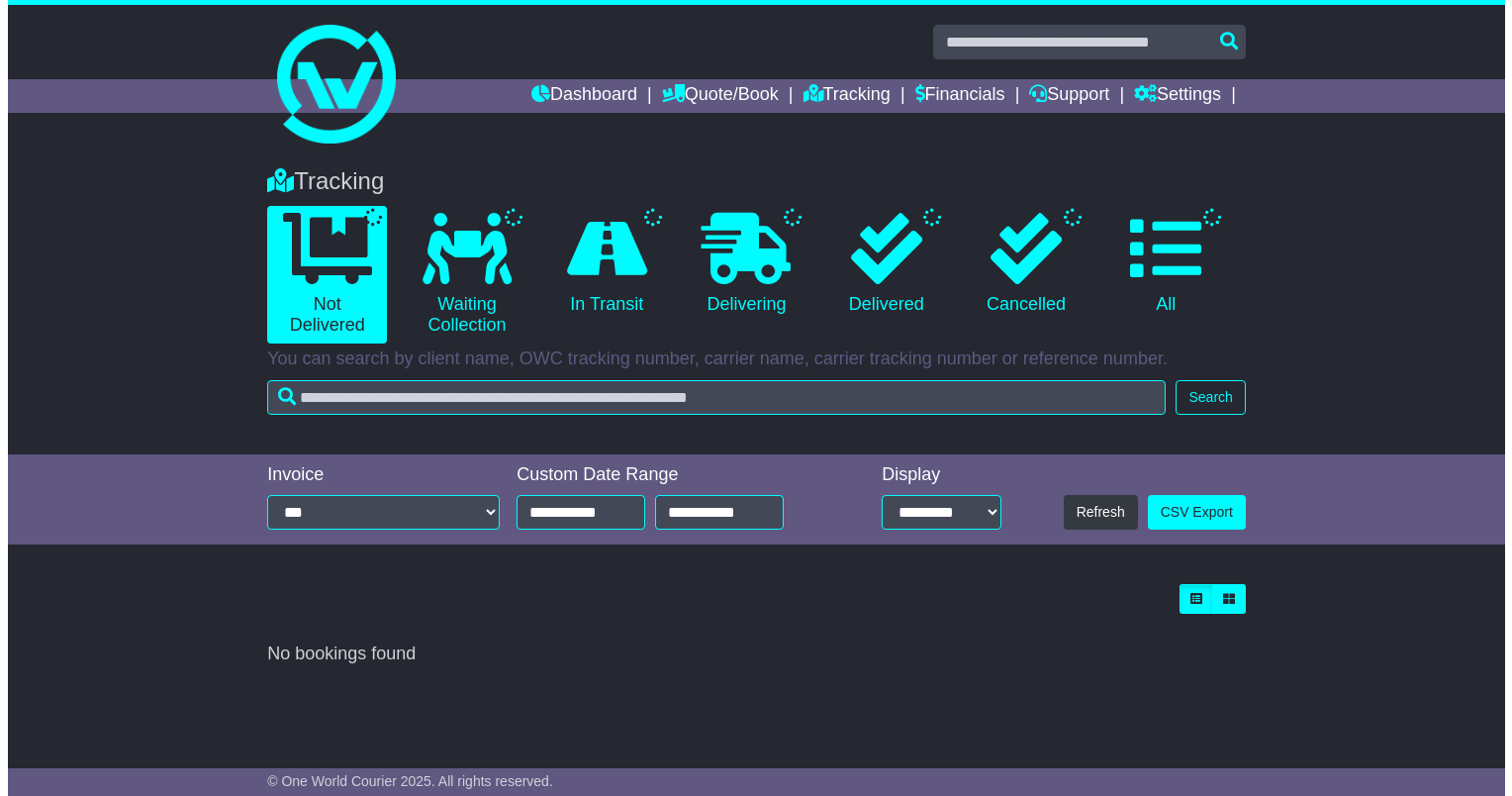 scroll, scrollTop: 0, scrollLeft: 0, axis: both 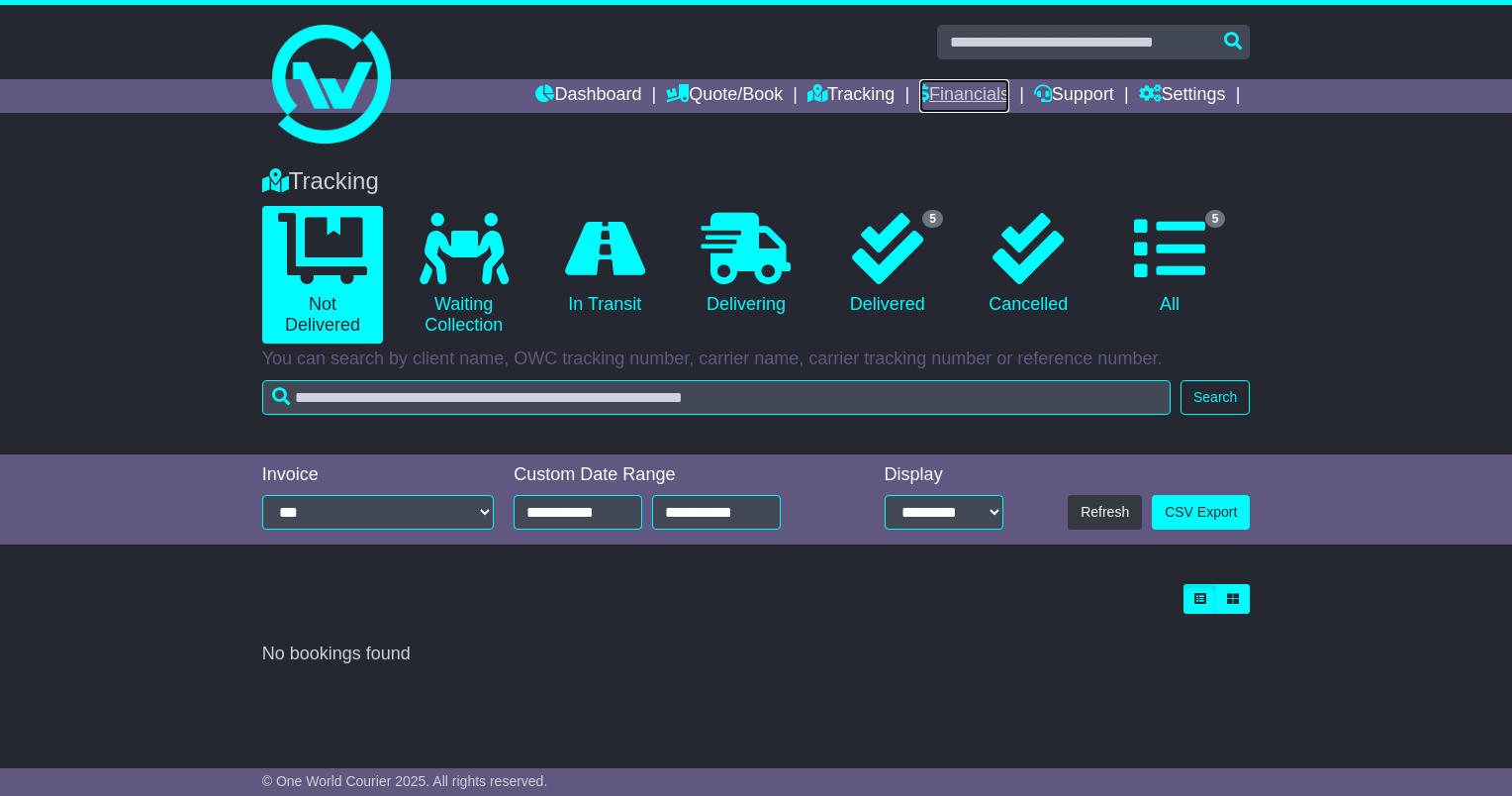 click on "Financials" at bounding box center (964, 96) 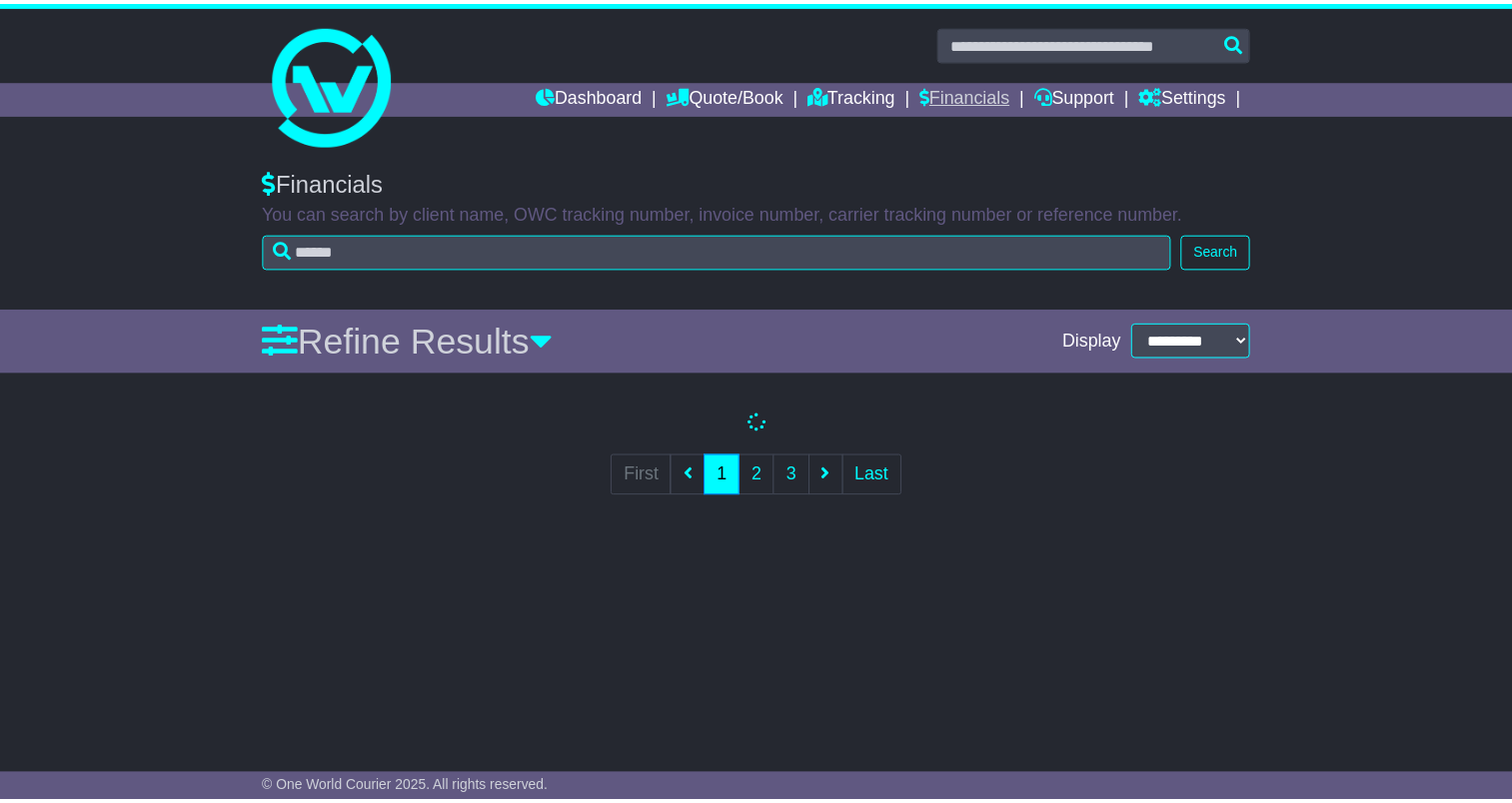 scroll, scrollTop: 0, scrollLeft: 0, axis: both 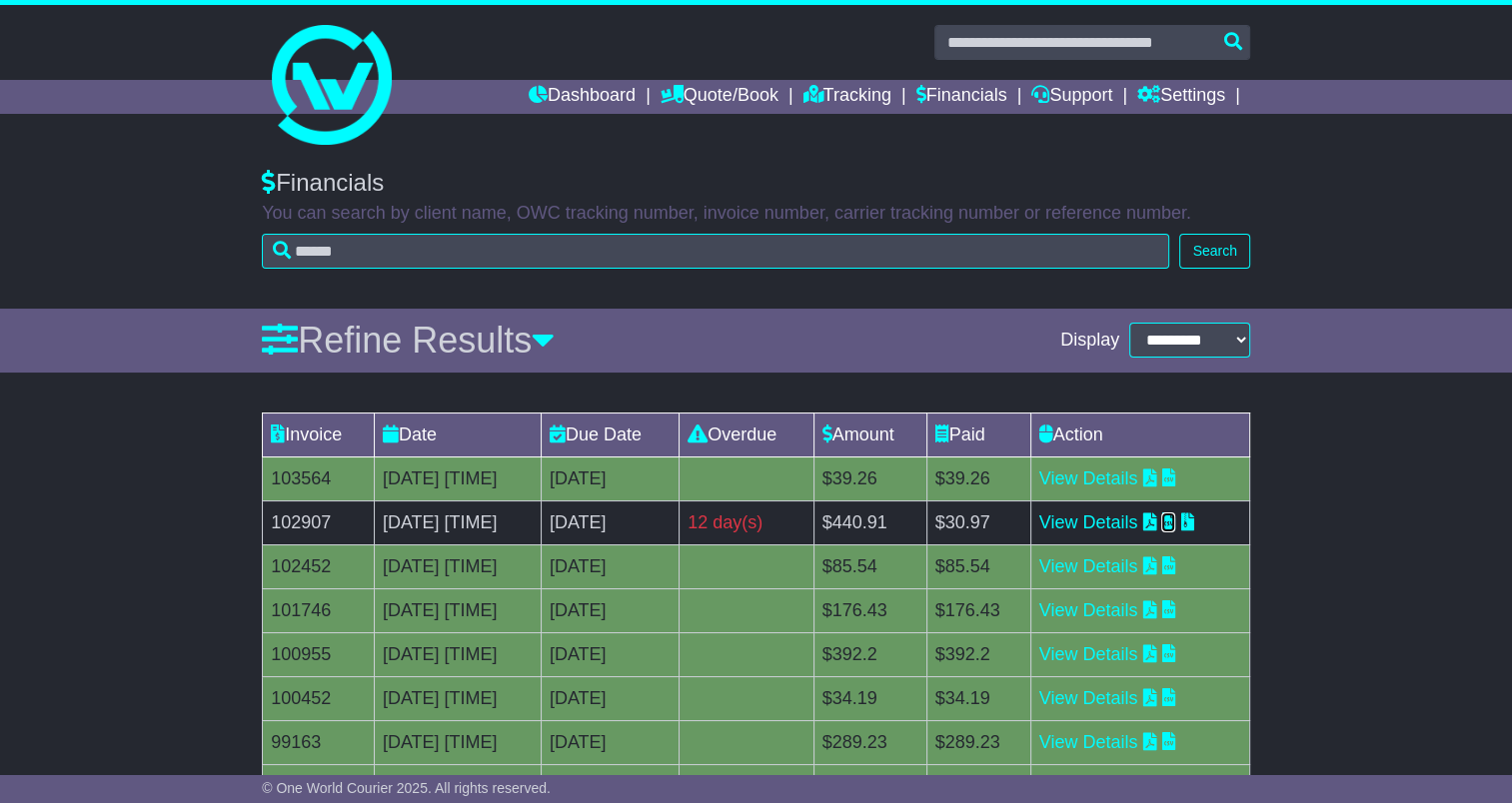 click at bounding box center [1168, 521] 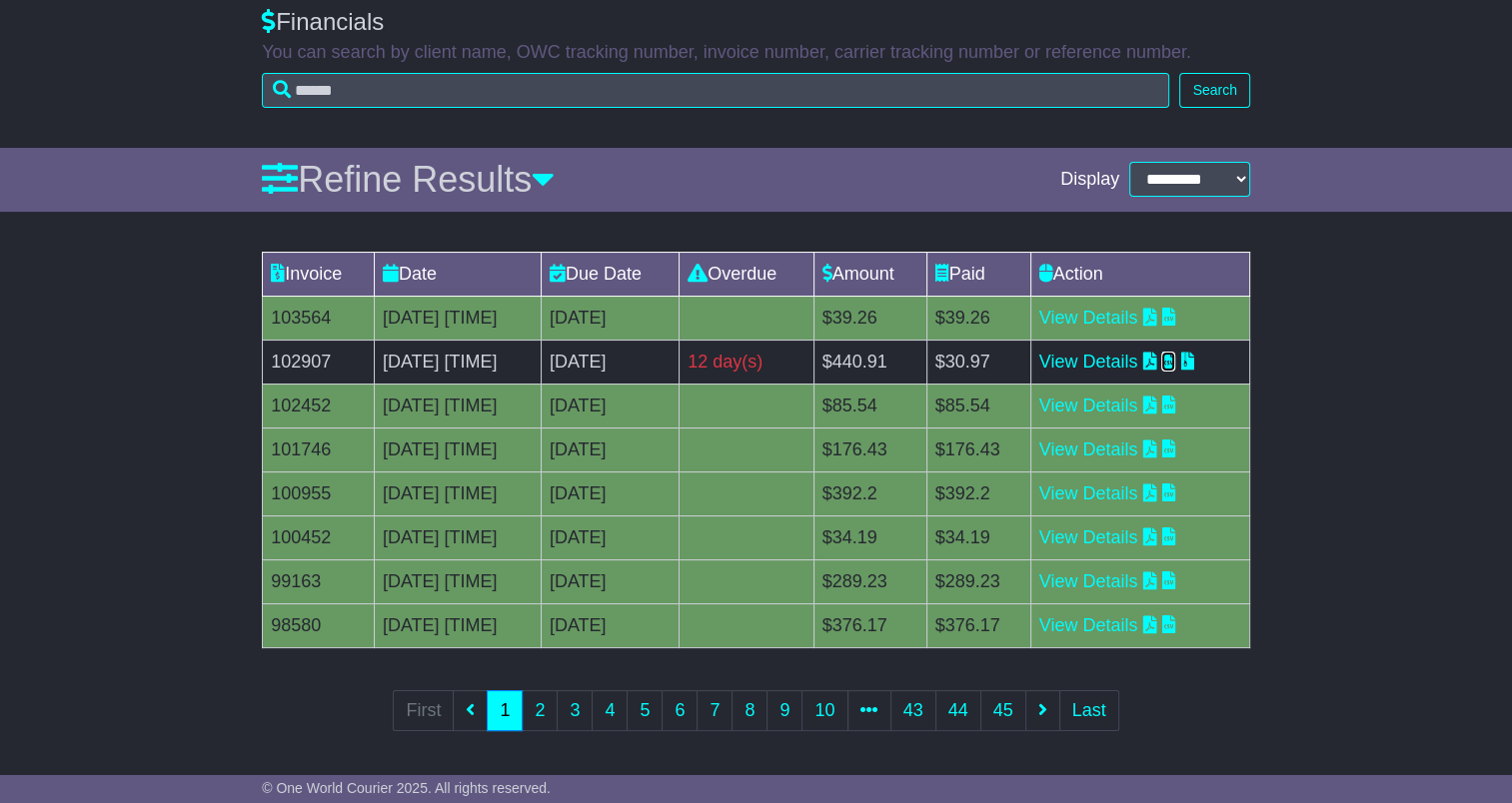 click at bounding box center (1168, 361) 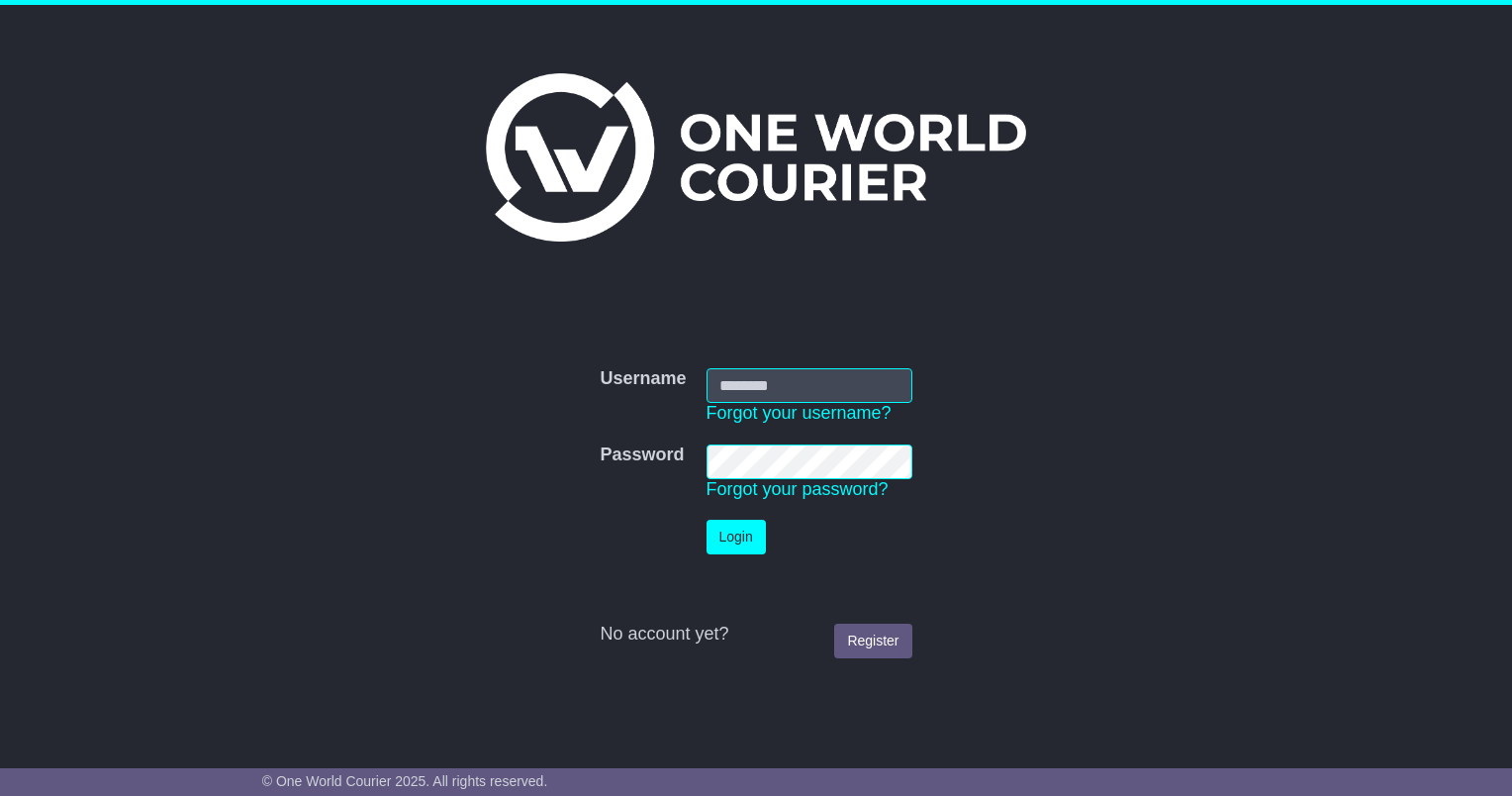 scroll, scrollTop: 0, scrollLeft: 0, axis: both 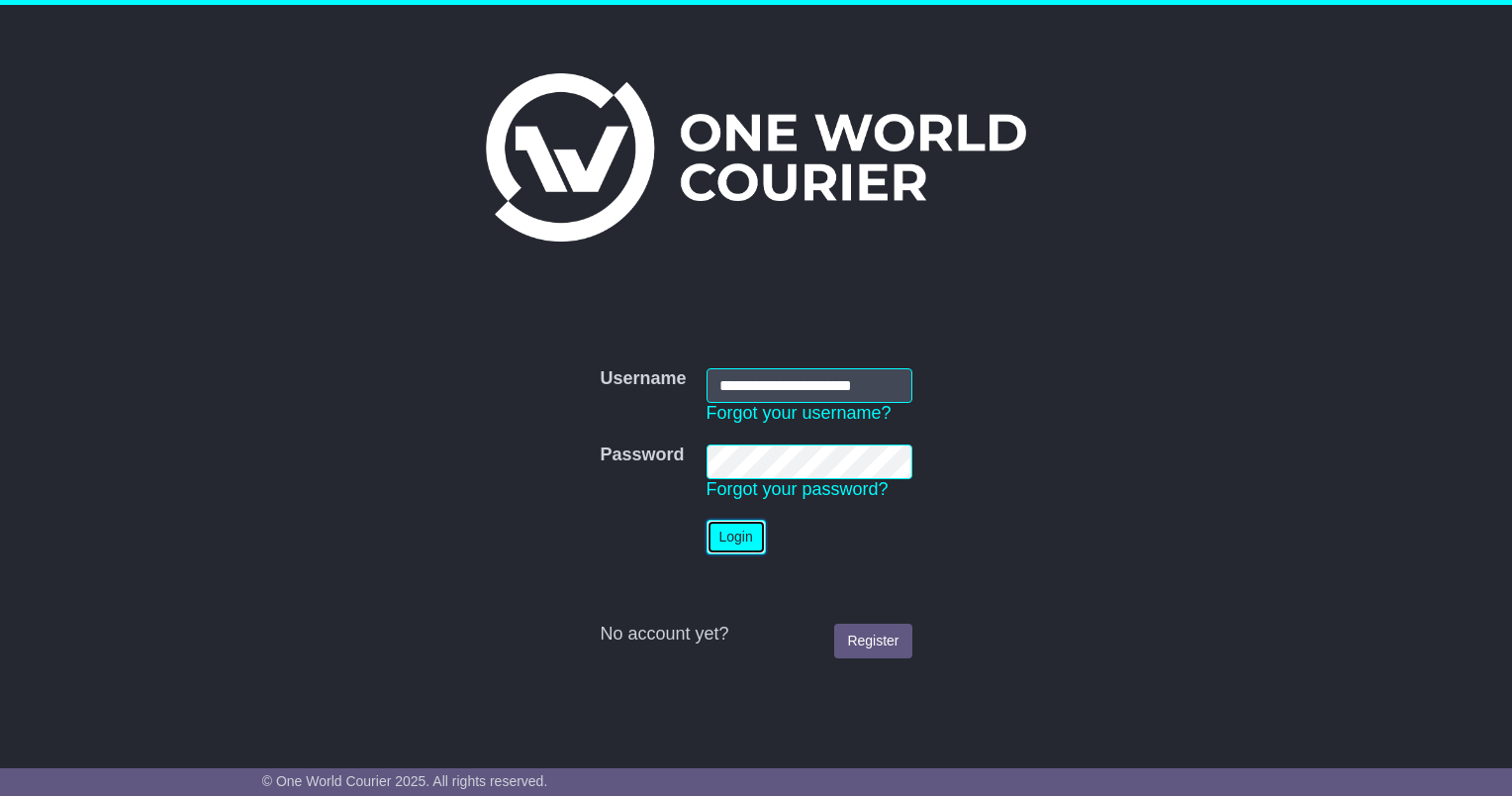 click on "Login" at bounding box center [736, 537] 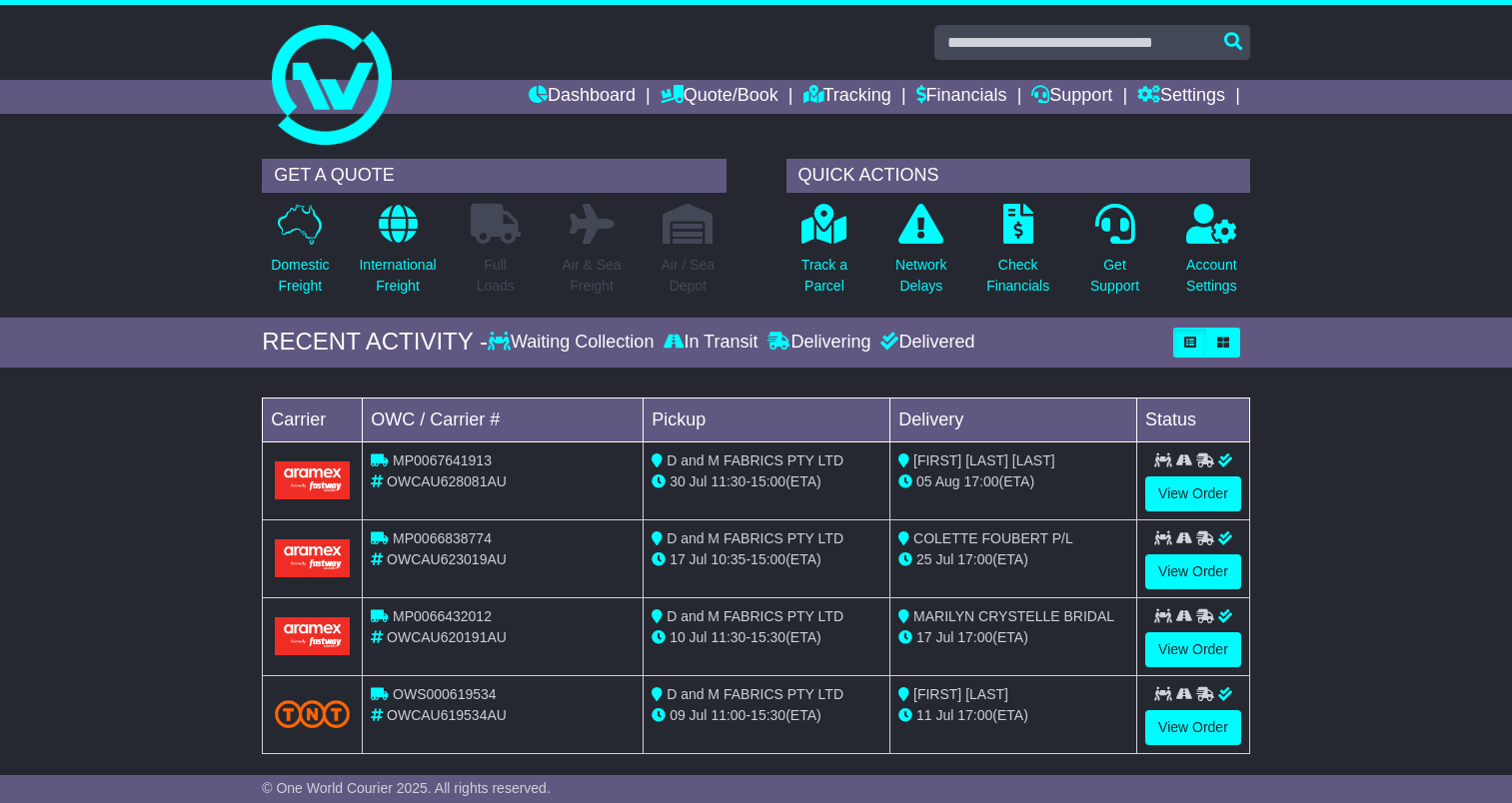 scroll, scrollTop: 0, scrollLeft: 0, axis: both 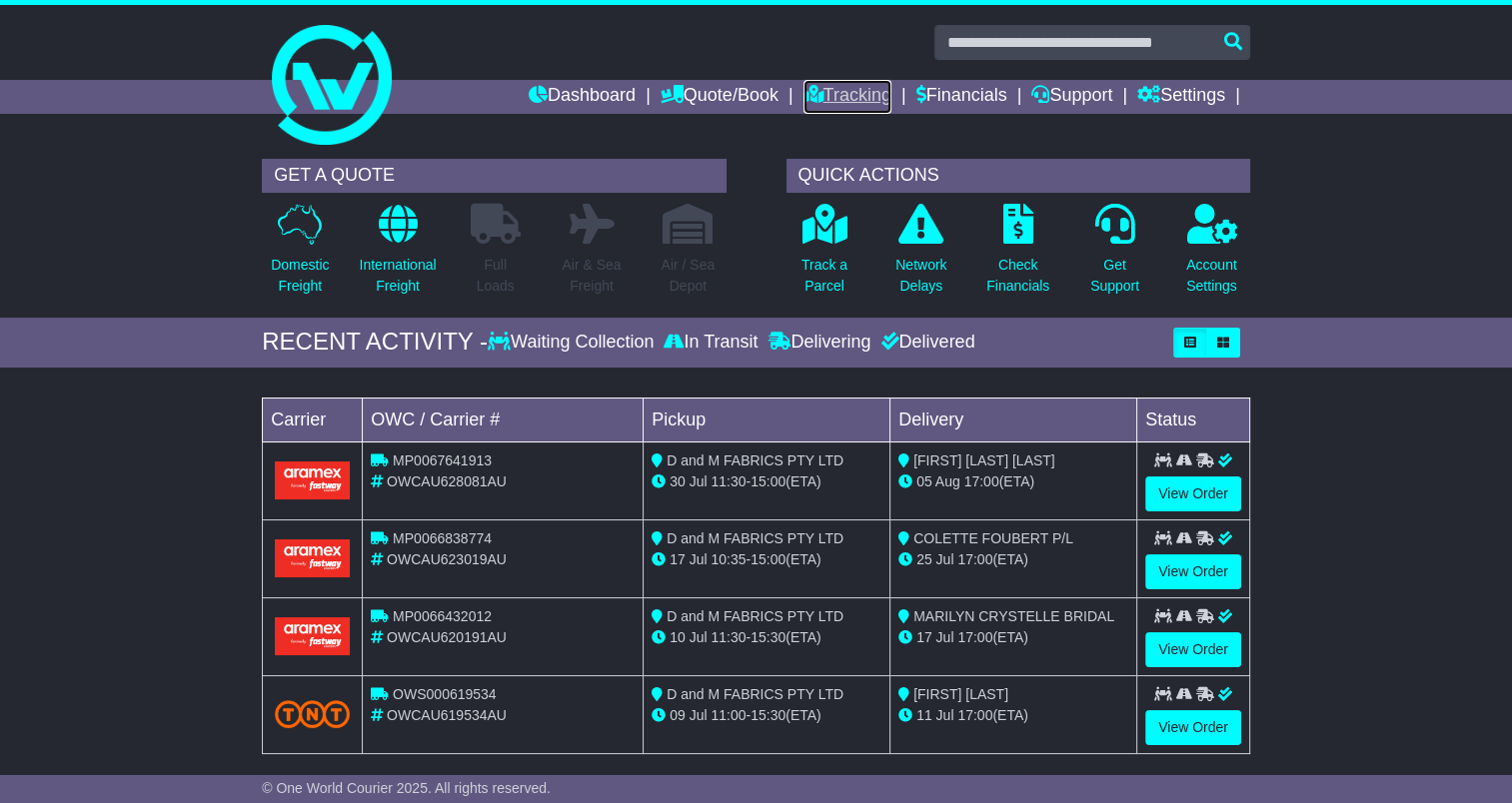click on "Tracking" at bounding box center (847, 97) 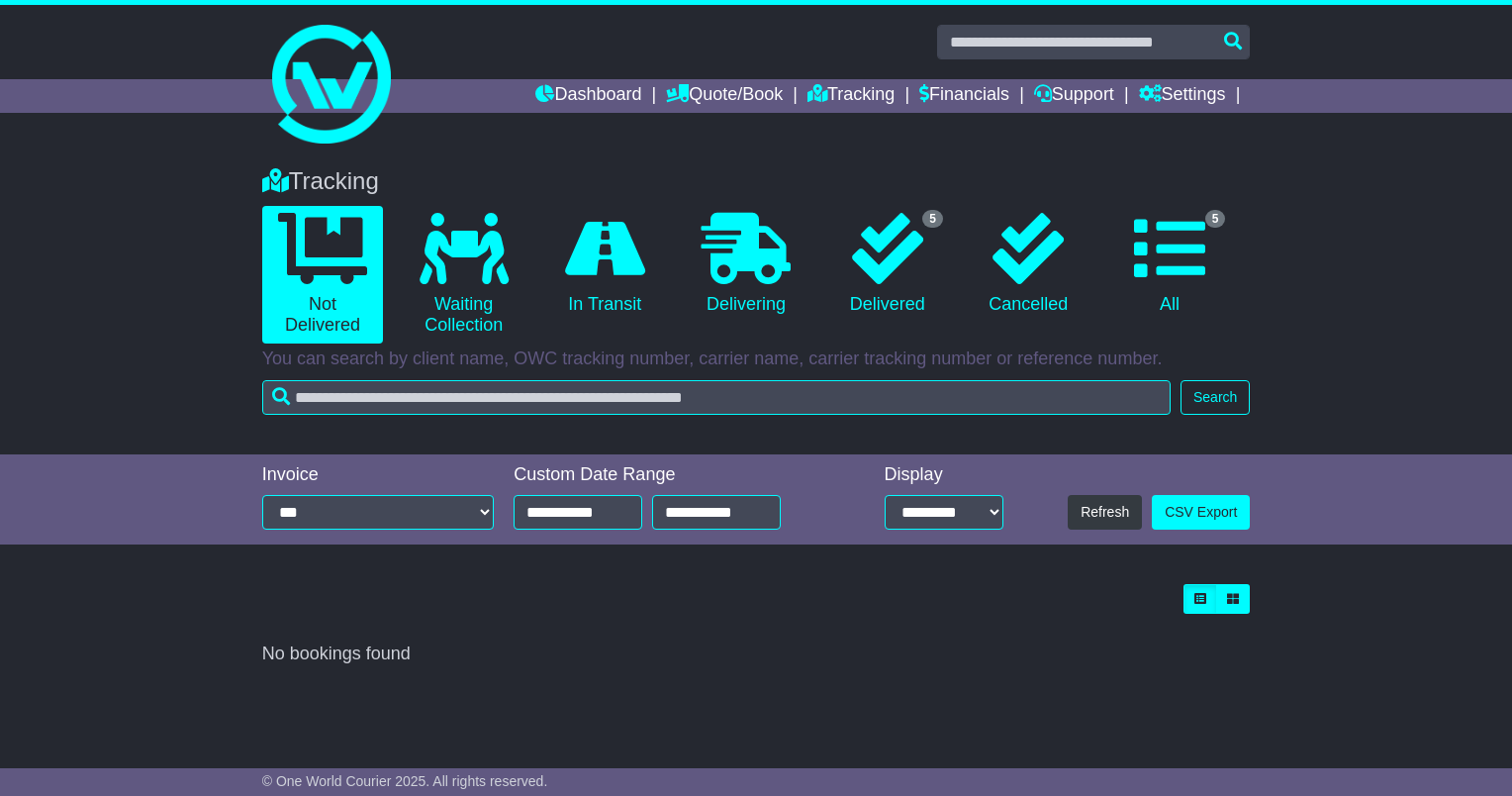 scroll, scrollTop: 0, scrollLeft: 0, axis: both 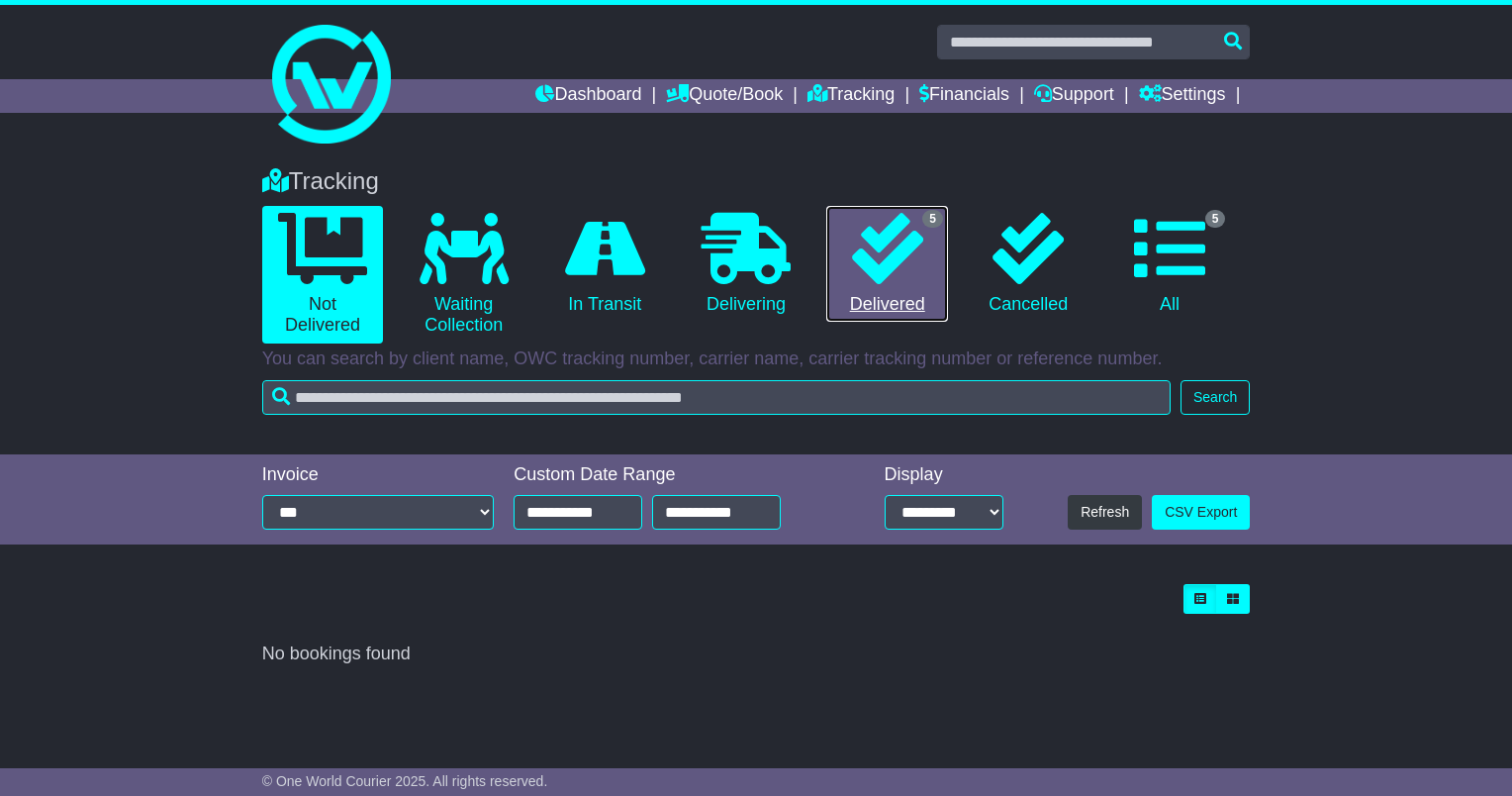 click at bounding box center (888, 249) 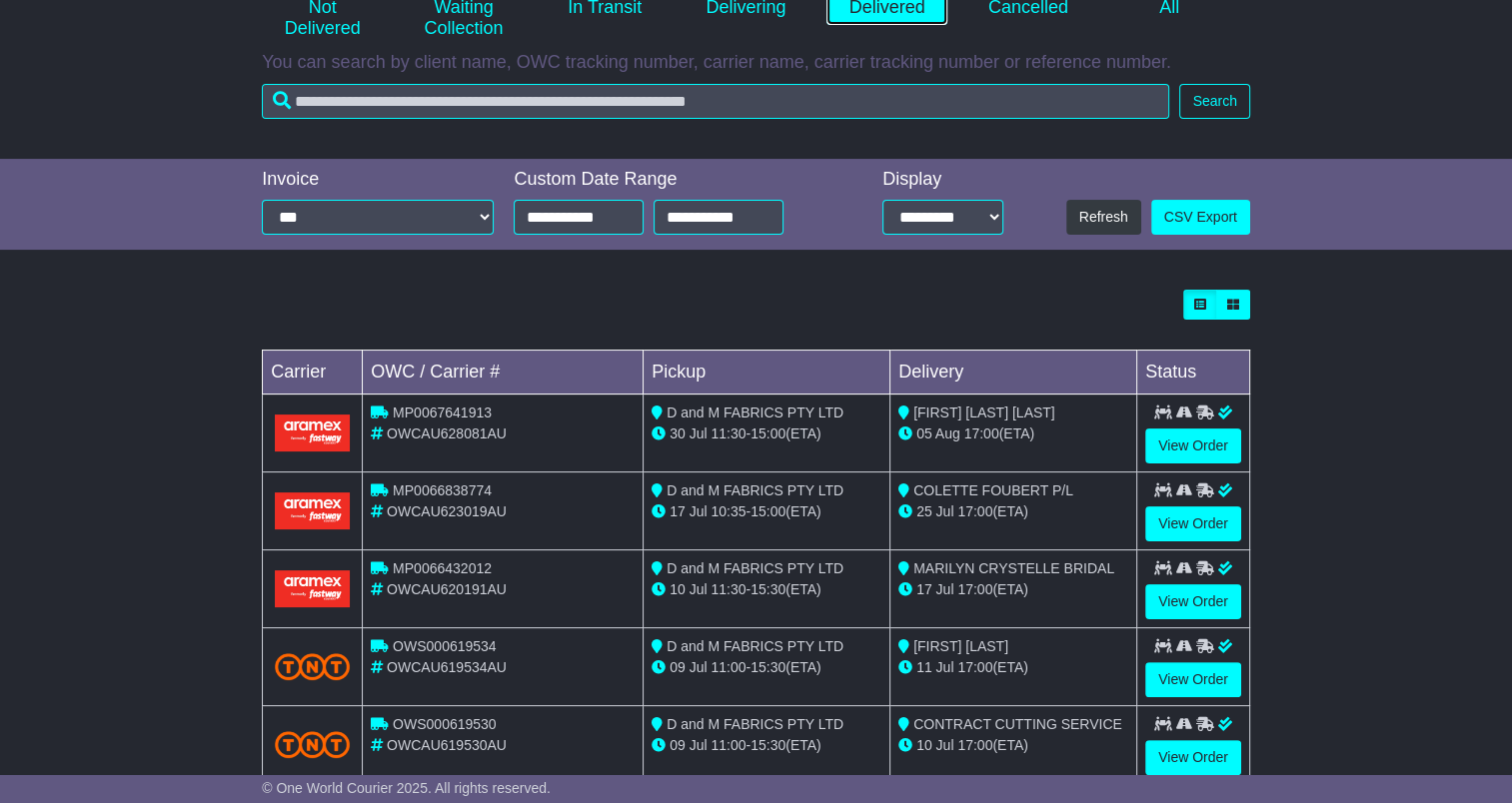 scroll, scrollTop: 348, scrollLeft: 0, axis: vertical 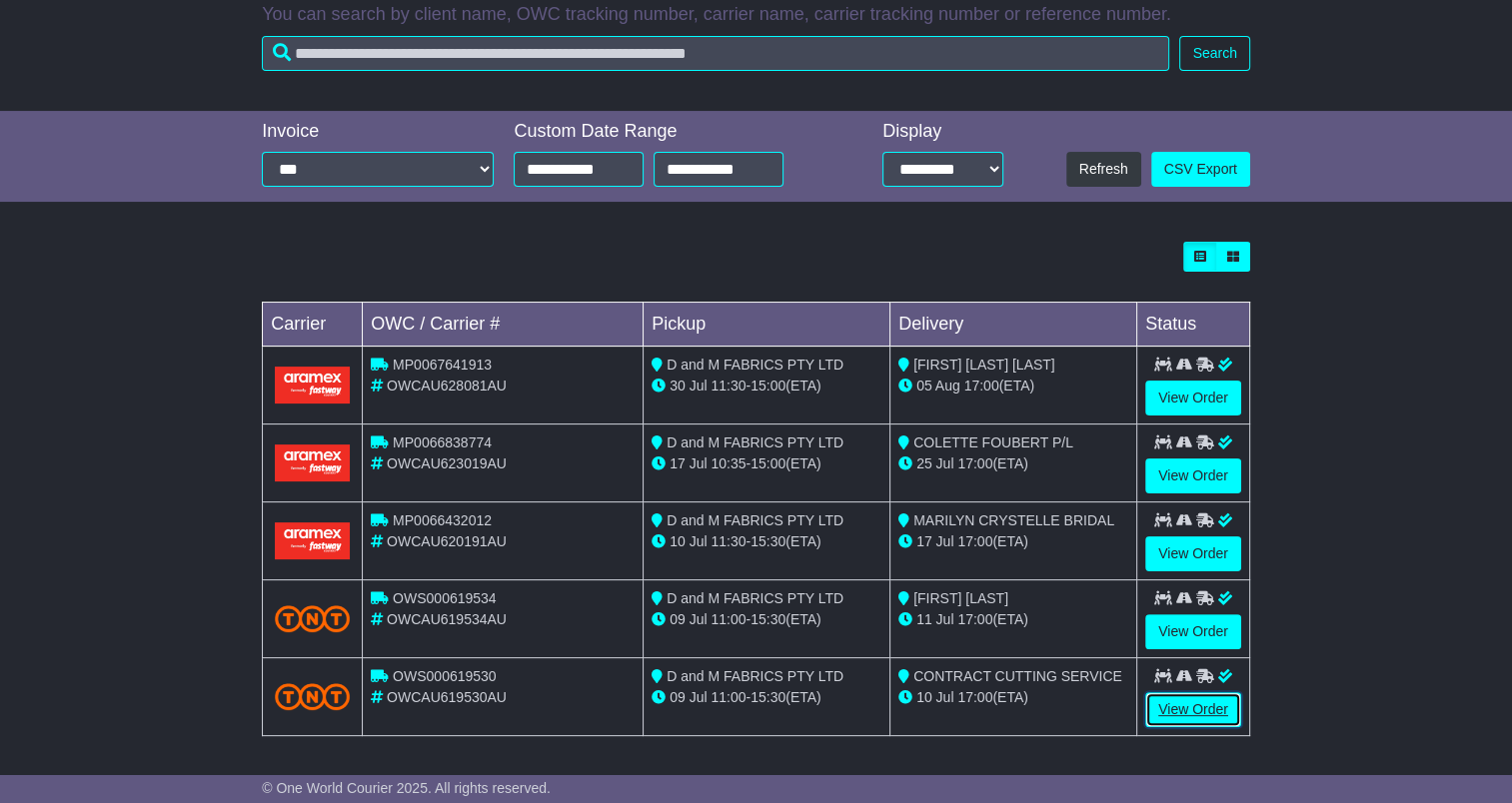 click on "View Order" at bounding box center (1193, 709) 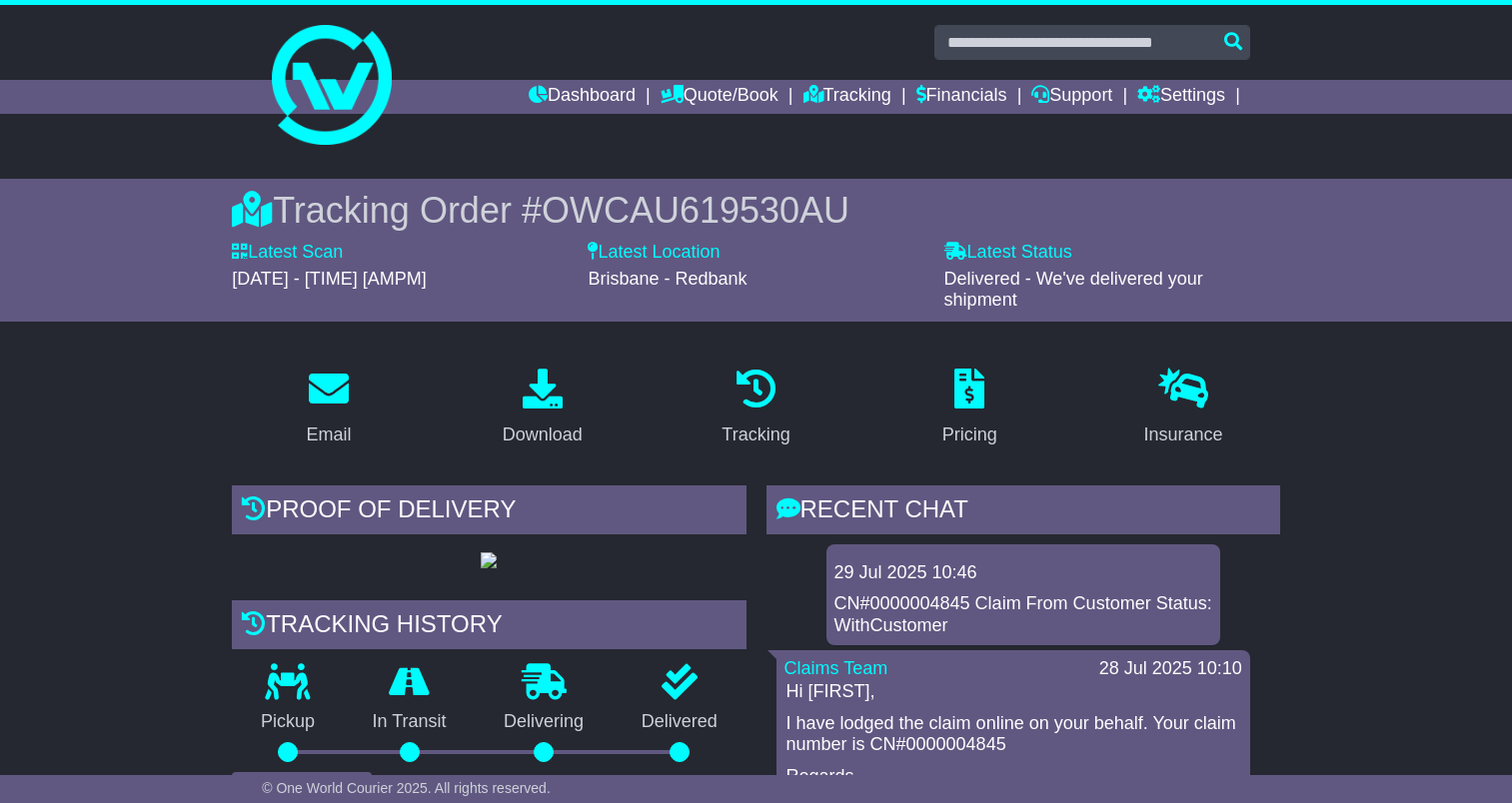 scroll, scrollTop: 0, scrollLeft: 0, axis: both 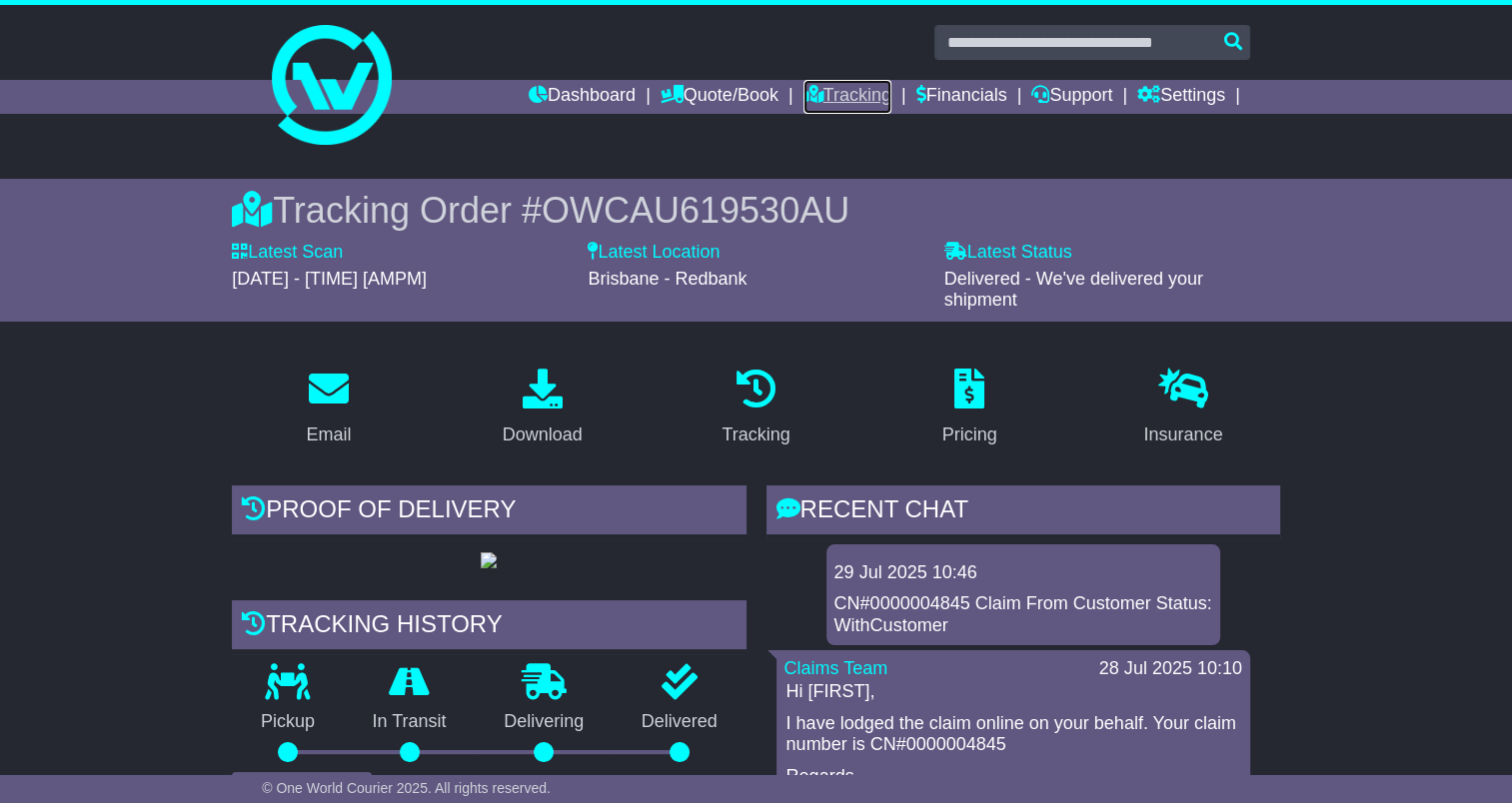 click on "Tracking" at bounding box center [847, 97] 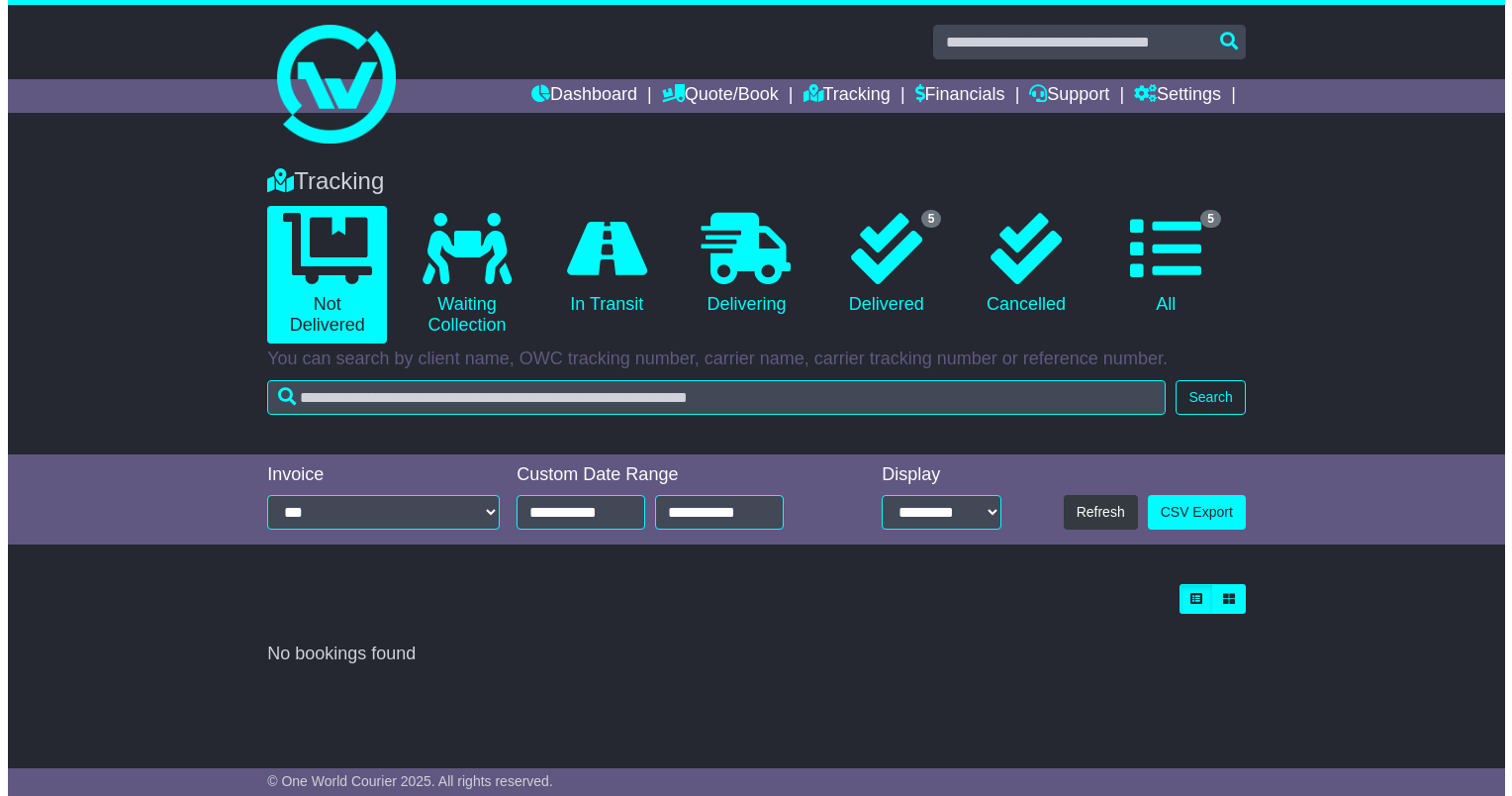 scroll, scrollTop: 0, scrollLeft: 0, axis: both 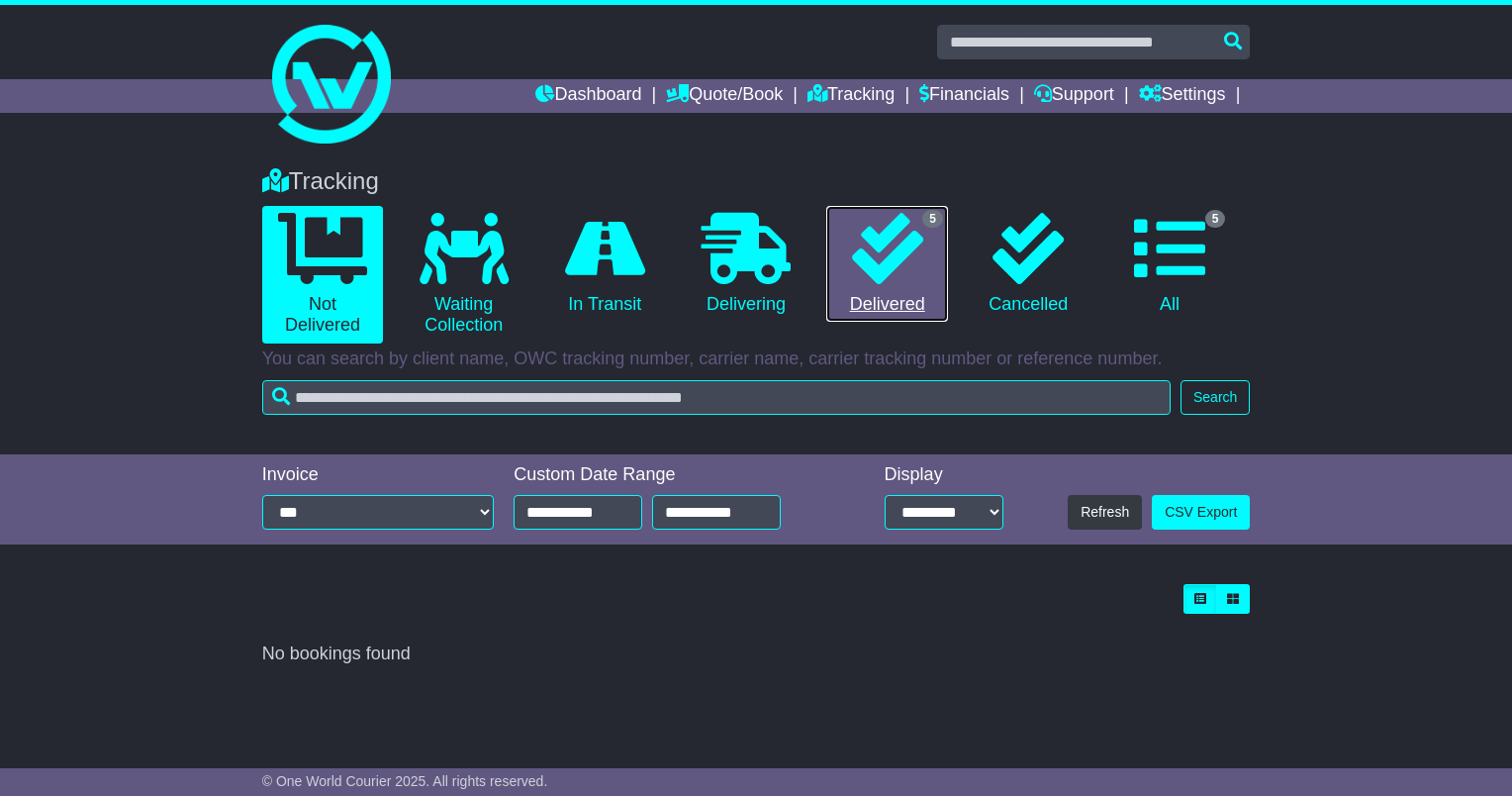 click at bounding box center (888, 249) 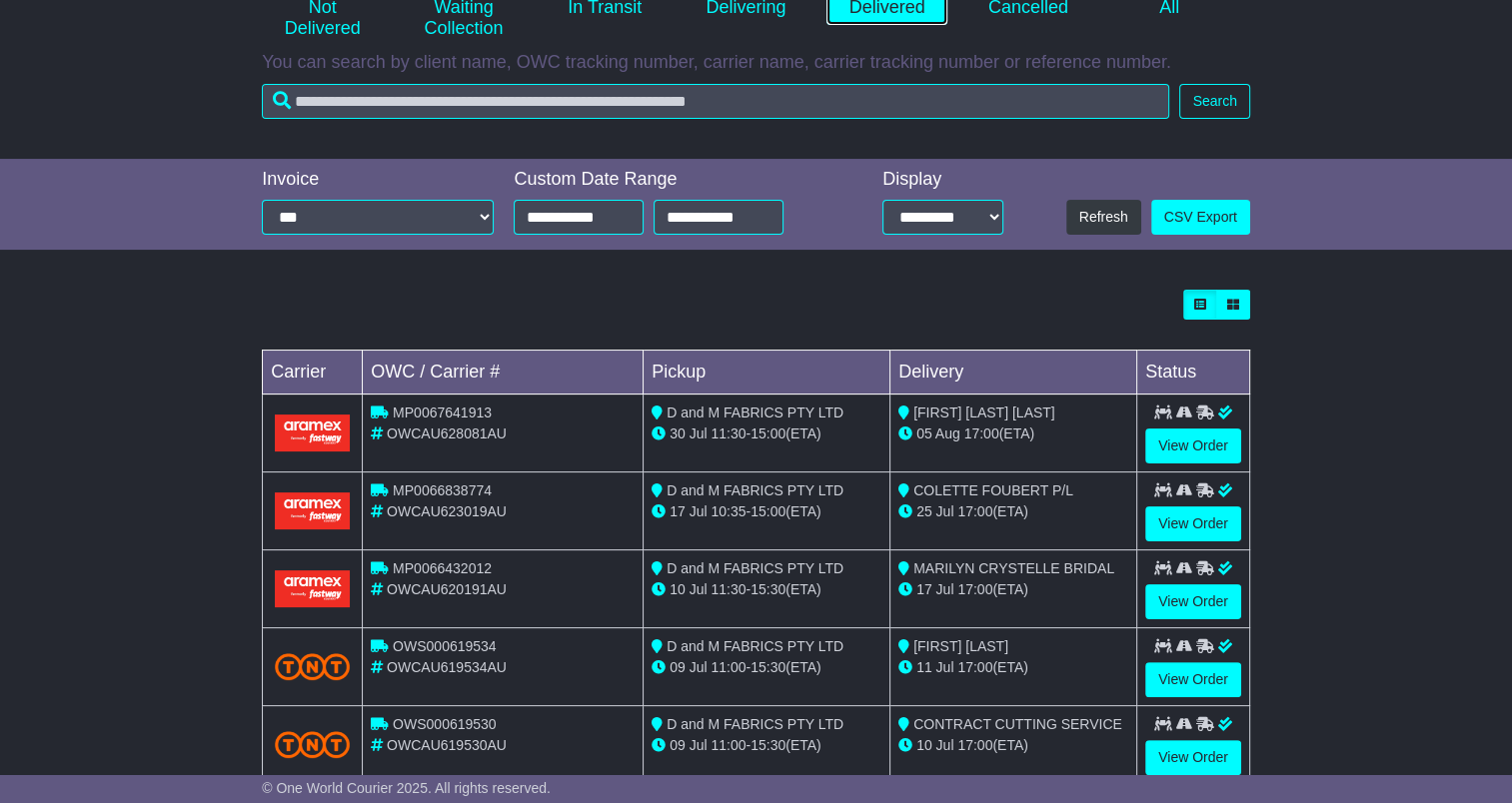 scroll, scrollTop: 348, scrollLeft: 0, axis: vertical 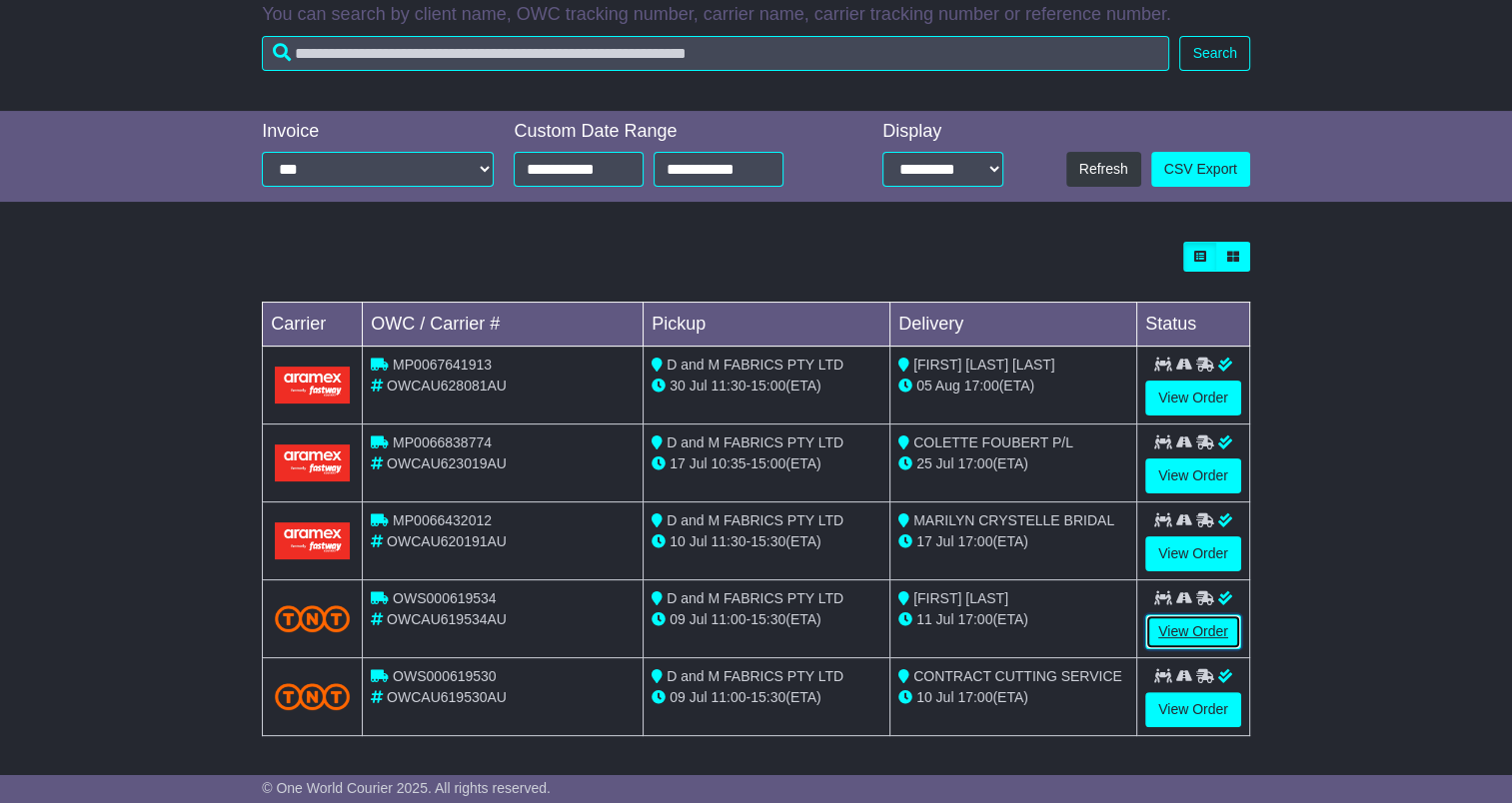 click on "View Order" at bounding box center (1193, 631) 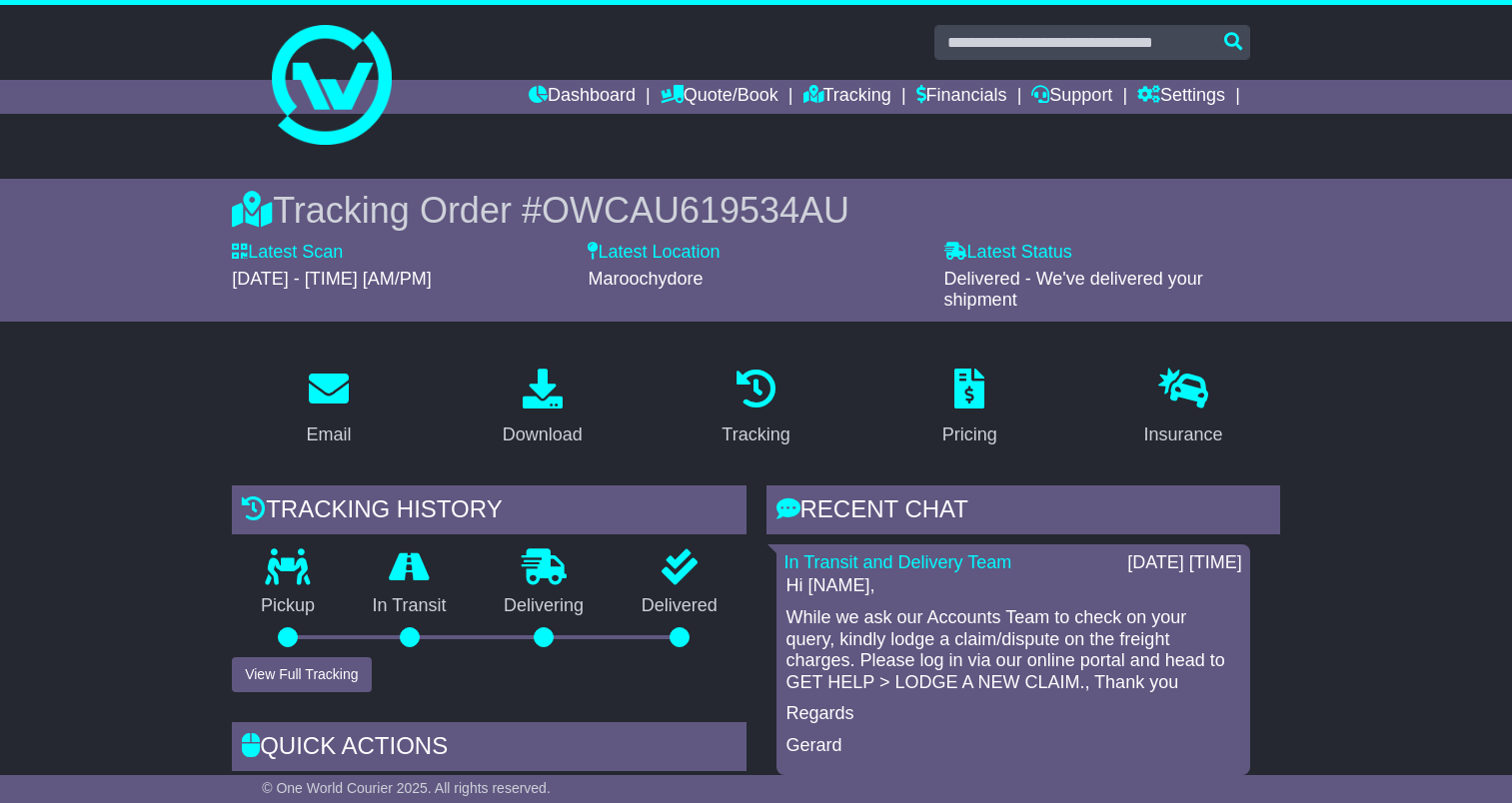 scroll, scrollTop: 0, scrollLeft: 0, axis: both 